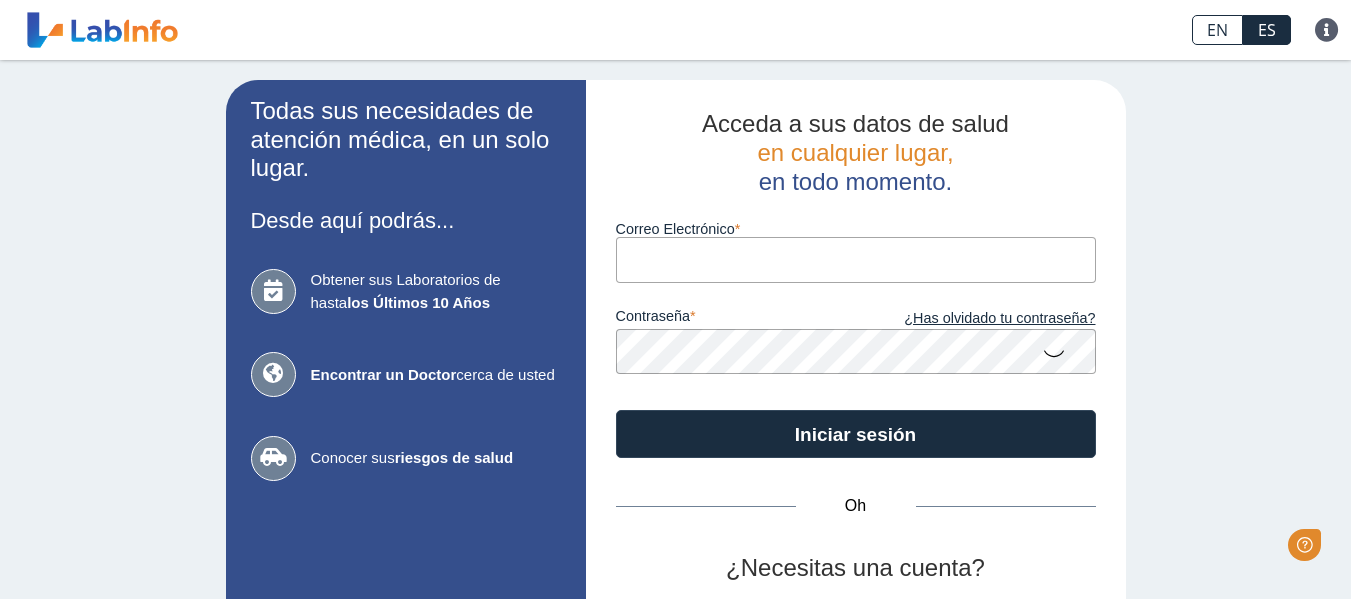 scroll, scrollTop: 0, scrollLeft: 0, axis: both 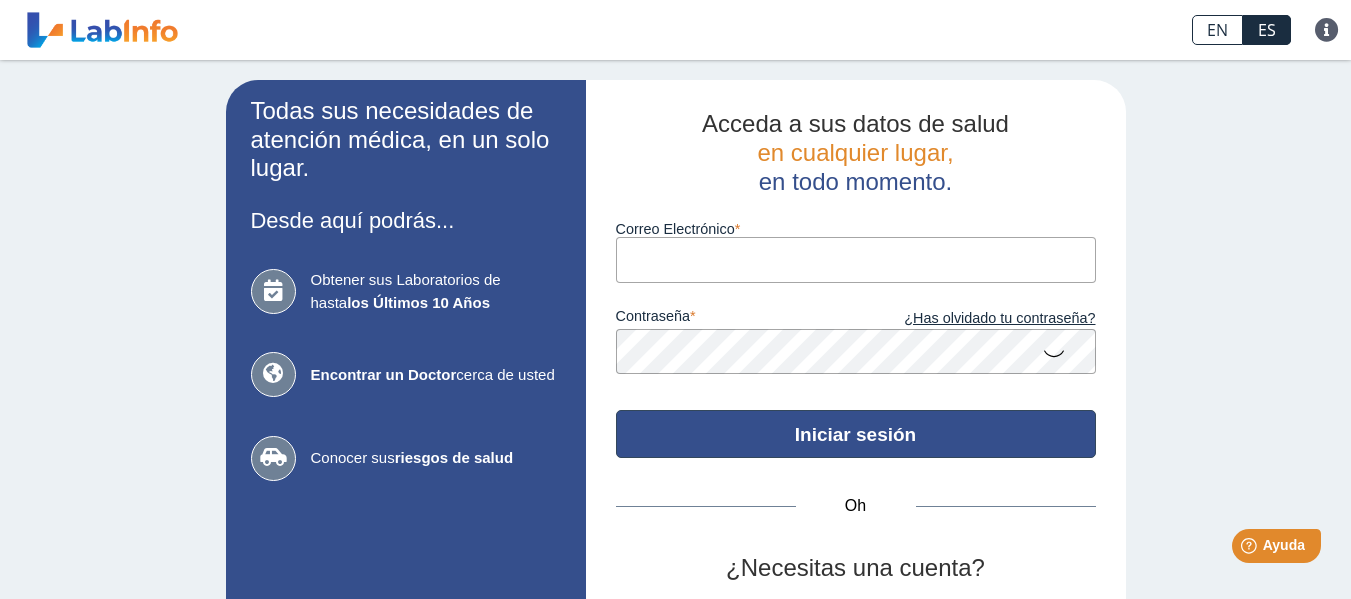 type on "[EMAIL_ADDRESS][DOMAIN_NAME]" 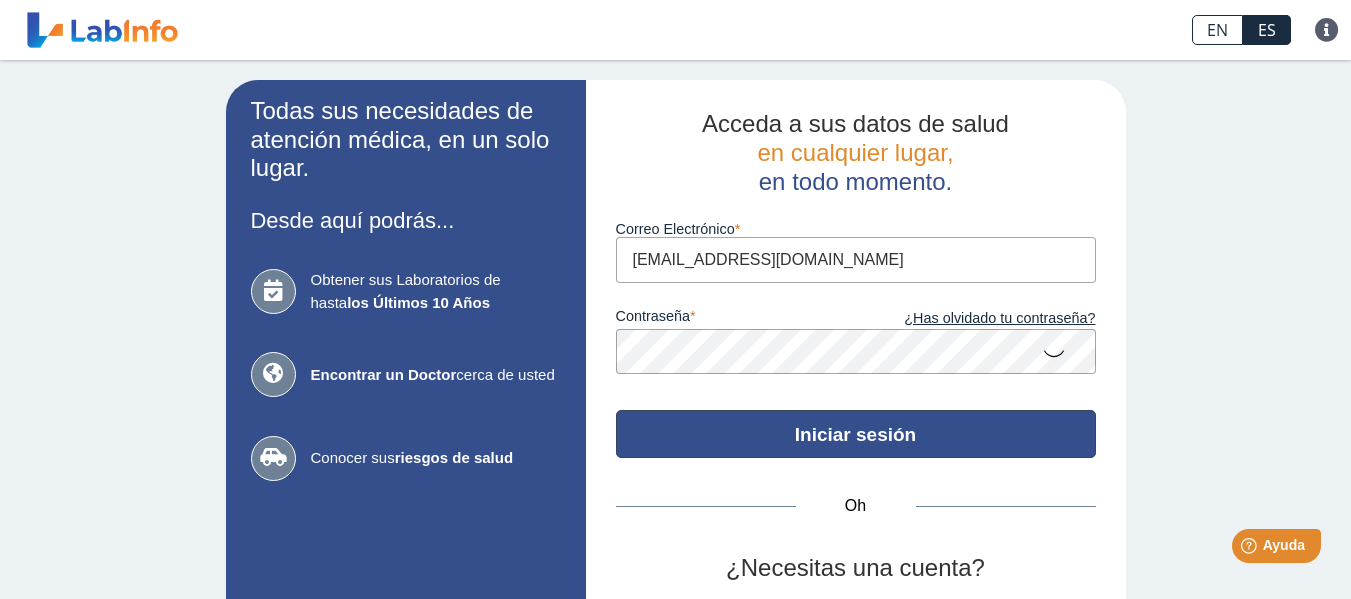 click on "Iniciar sesión" 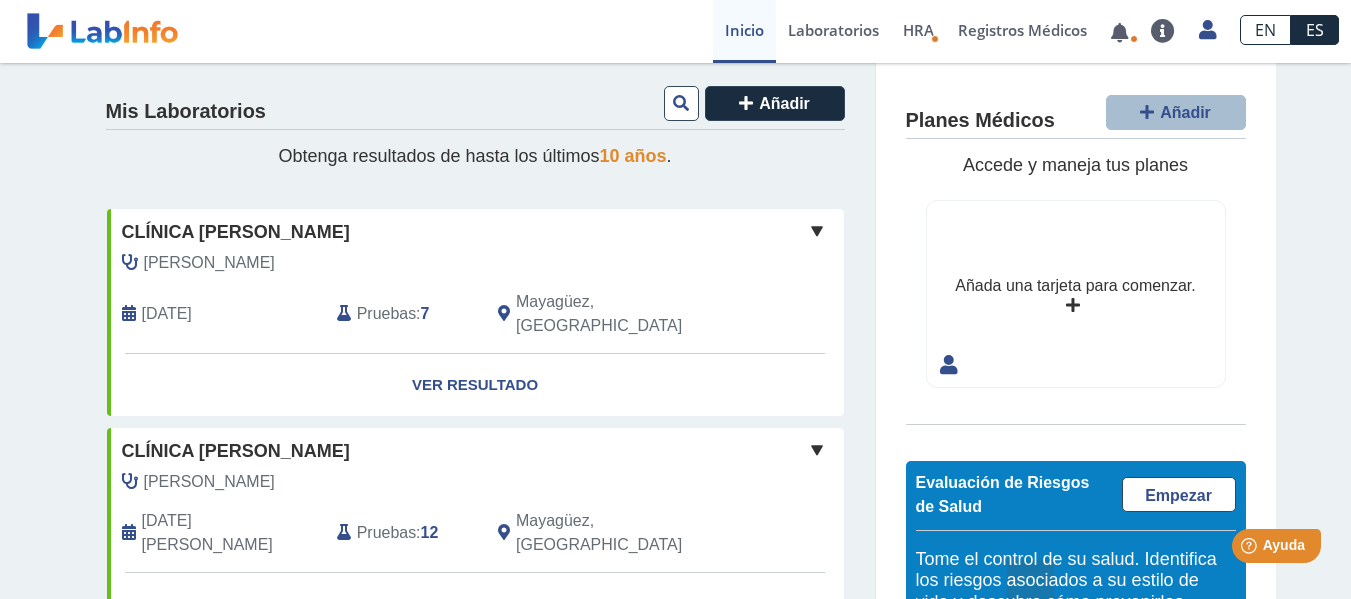 scroll, scrollTop: 0, scrollLeft: 0, axis: both 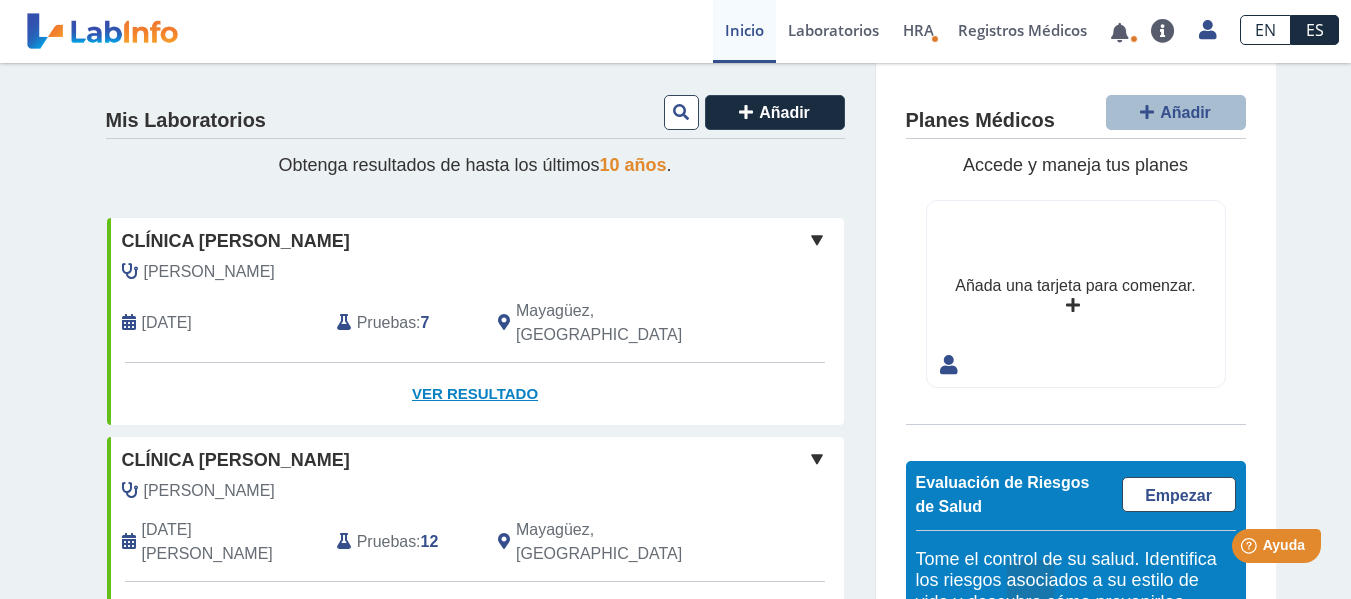 click on "Ver resultado" 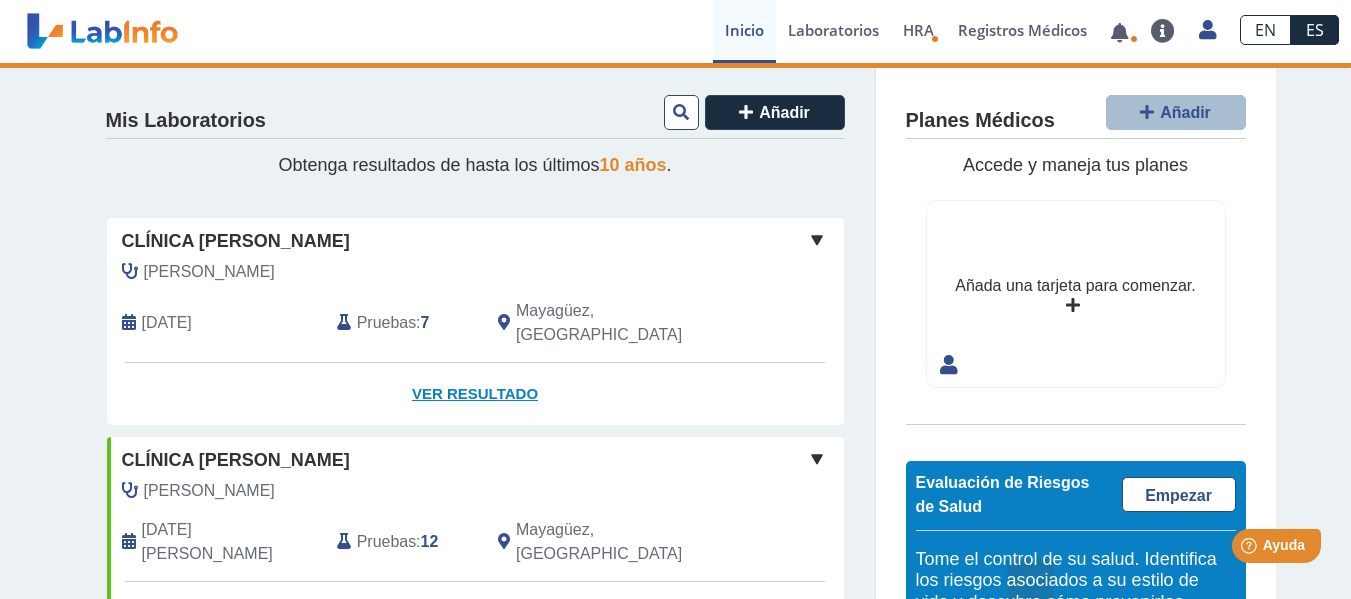click on "Ver resultado" 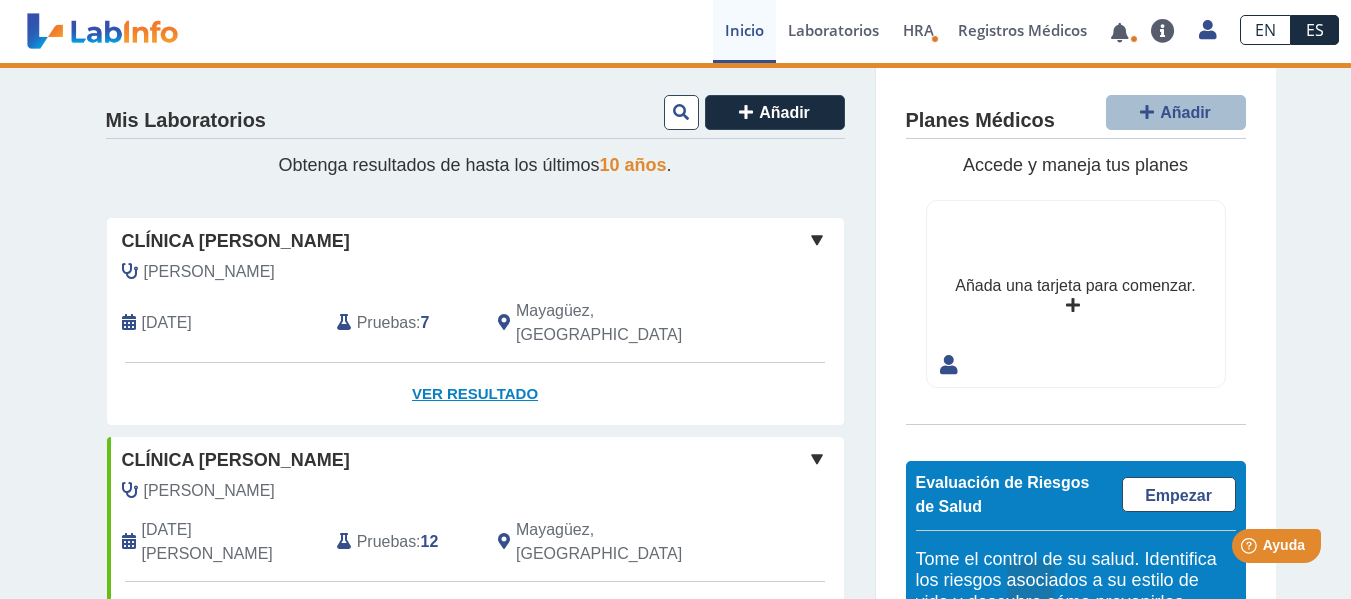 click on "Ver resultado" 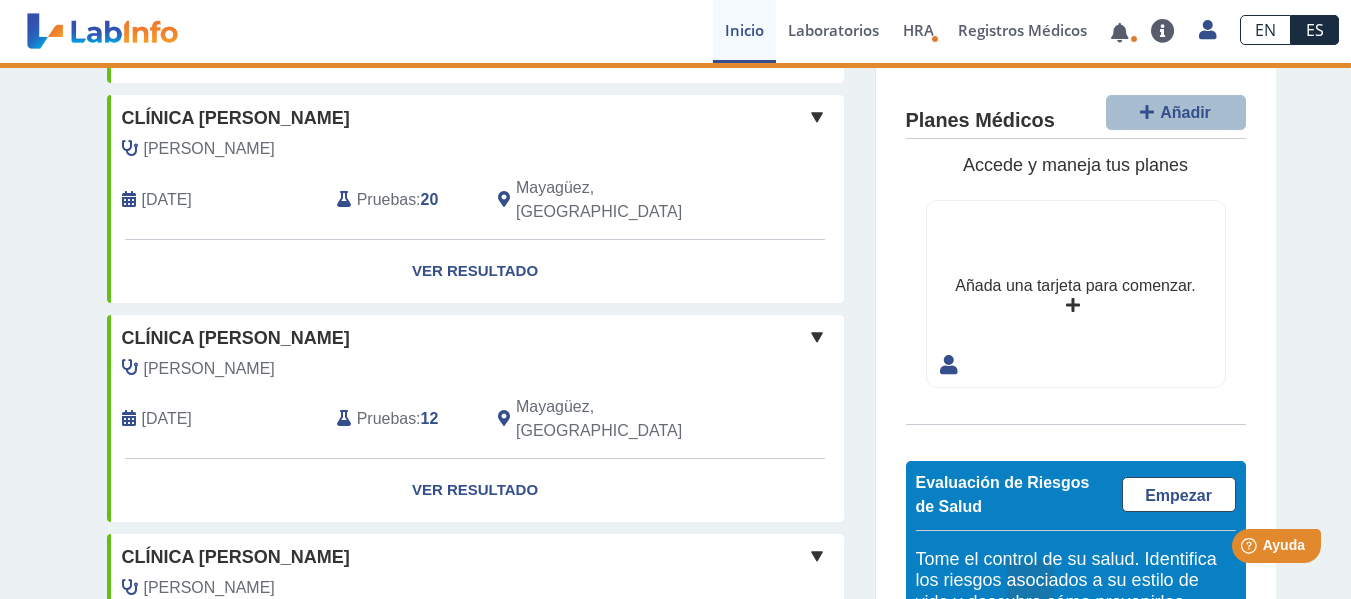 scroll, scrollTop: 1009, scrollLeft: 0, axis: vertical 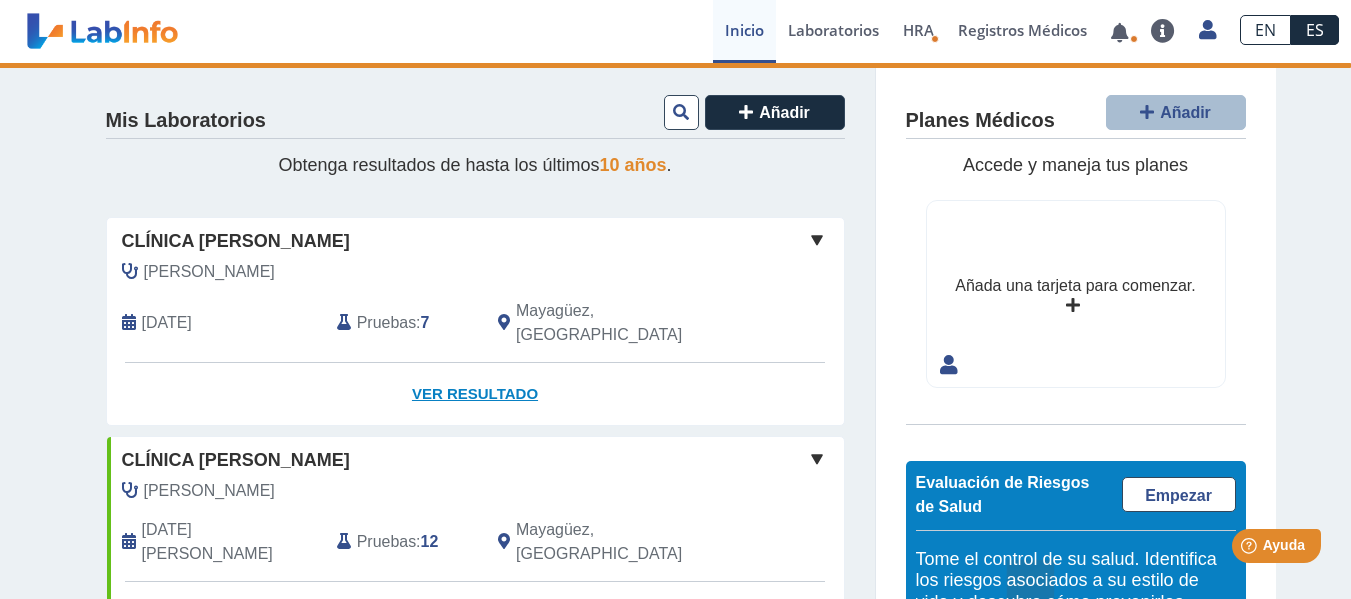 click on "Ver resultado" 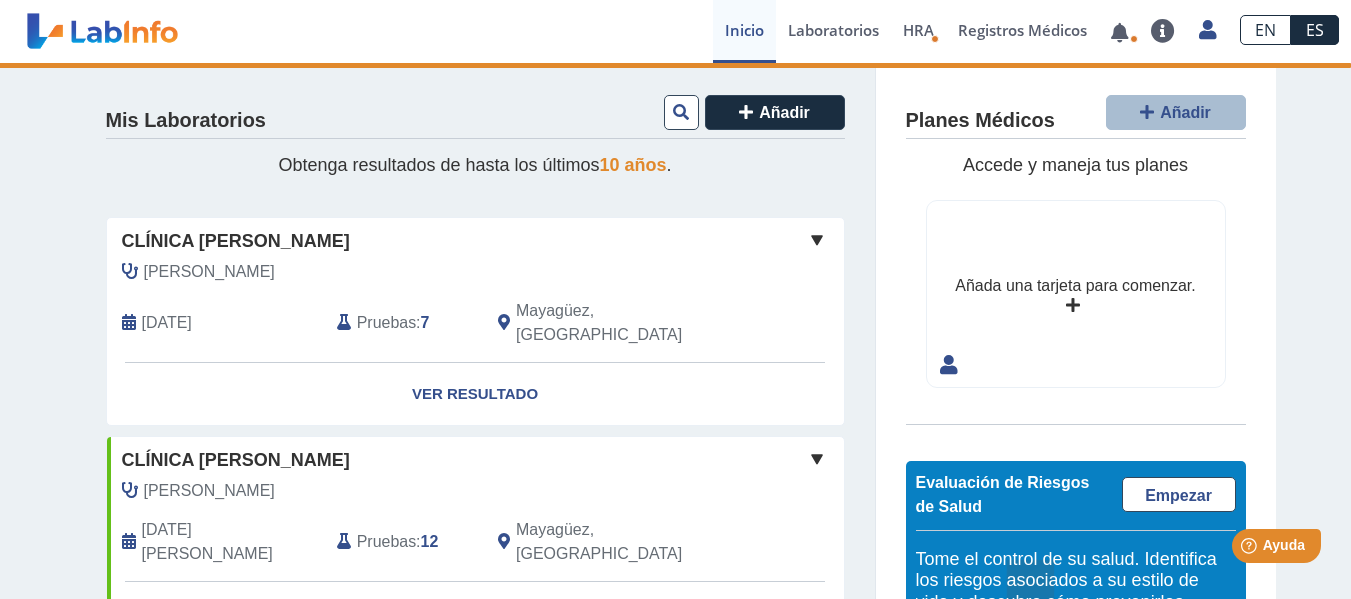 click 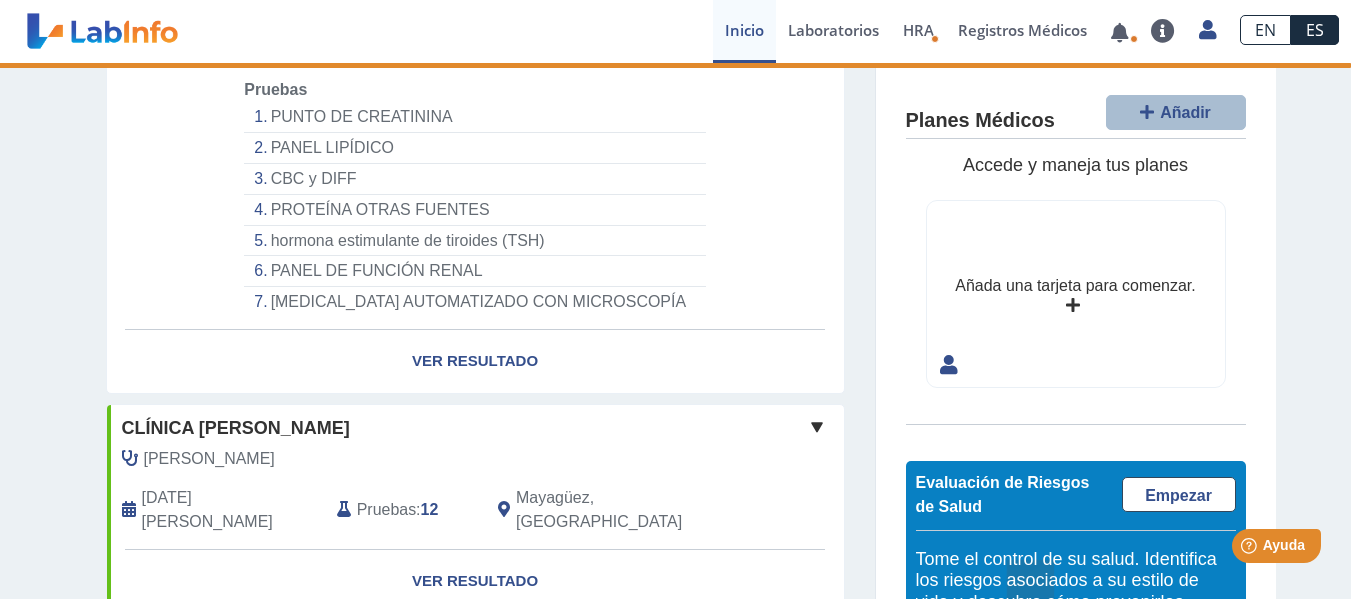scroll, scrollTop: 301, scrollLeft: 0, axis: vertical 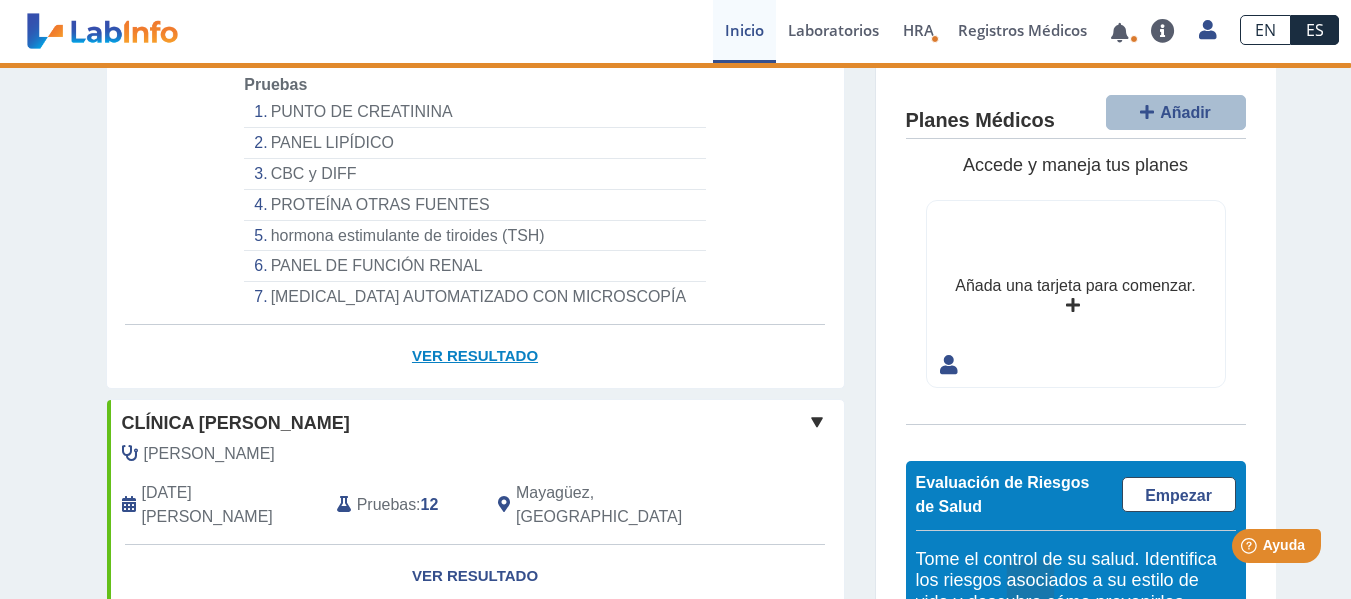 click on "Ver resultado" 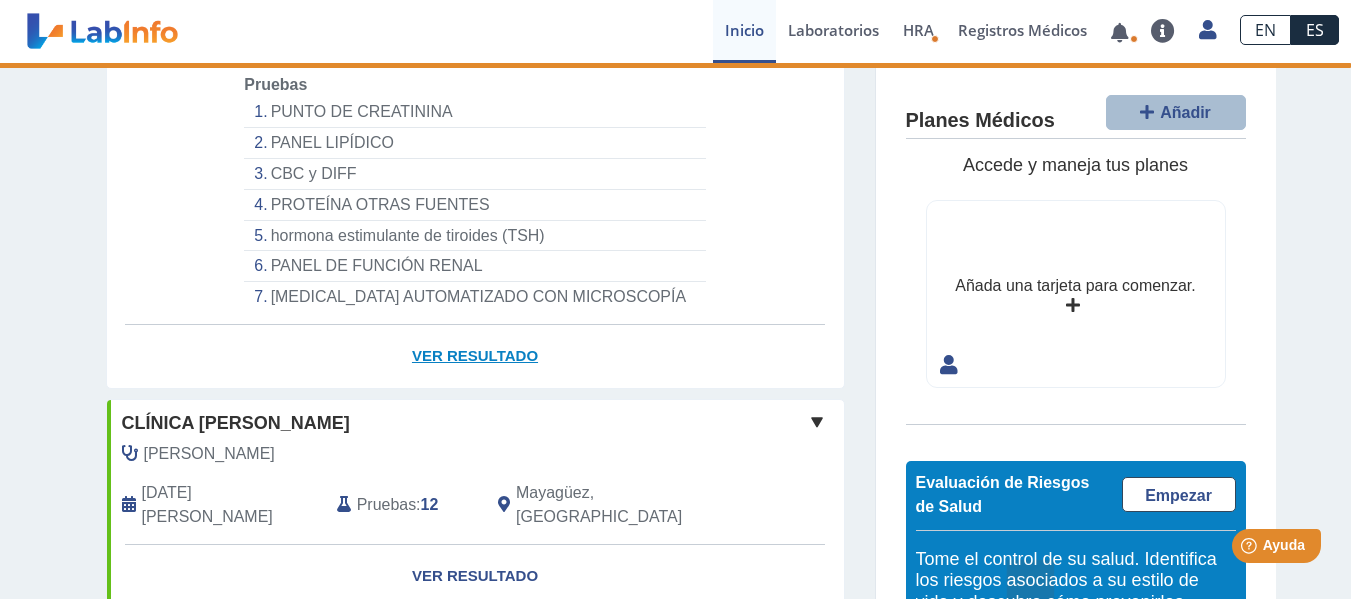 click on "Ver resultado" 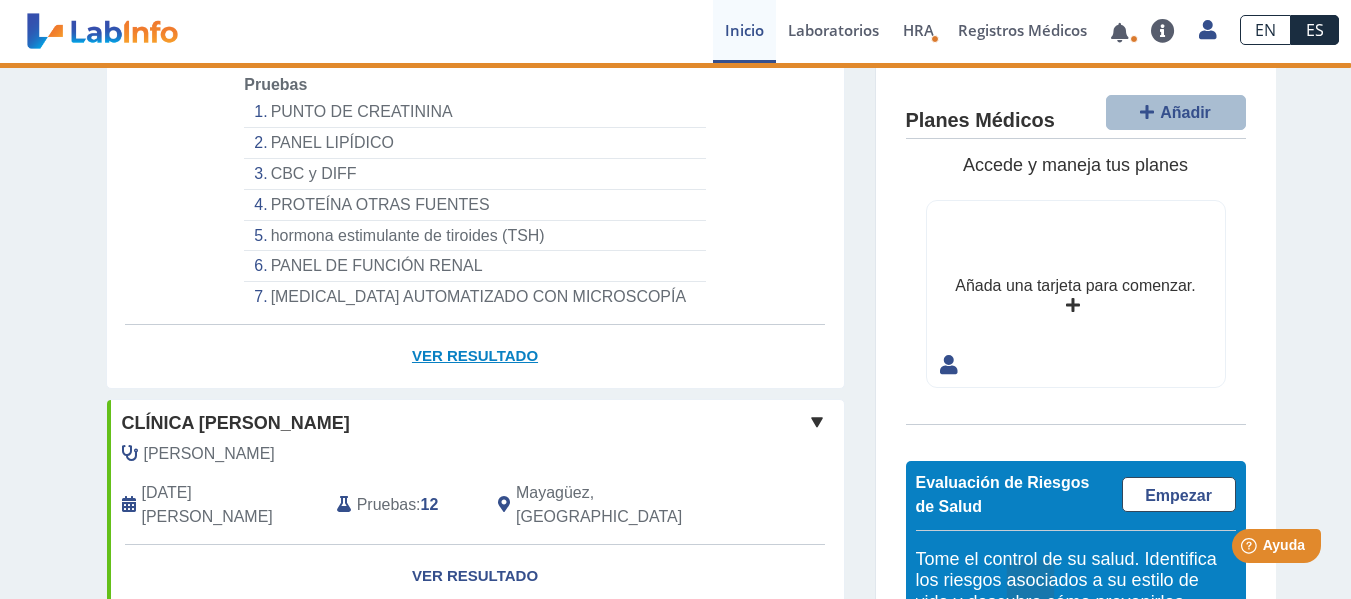 click on "Ver resultado" 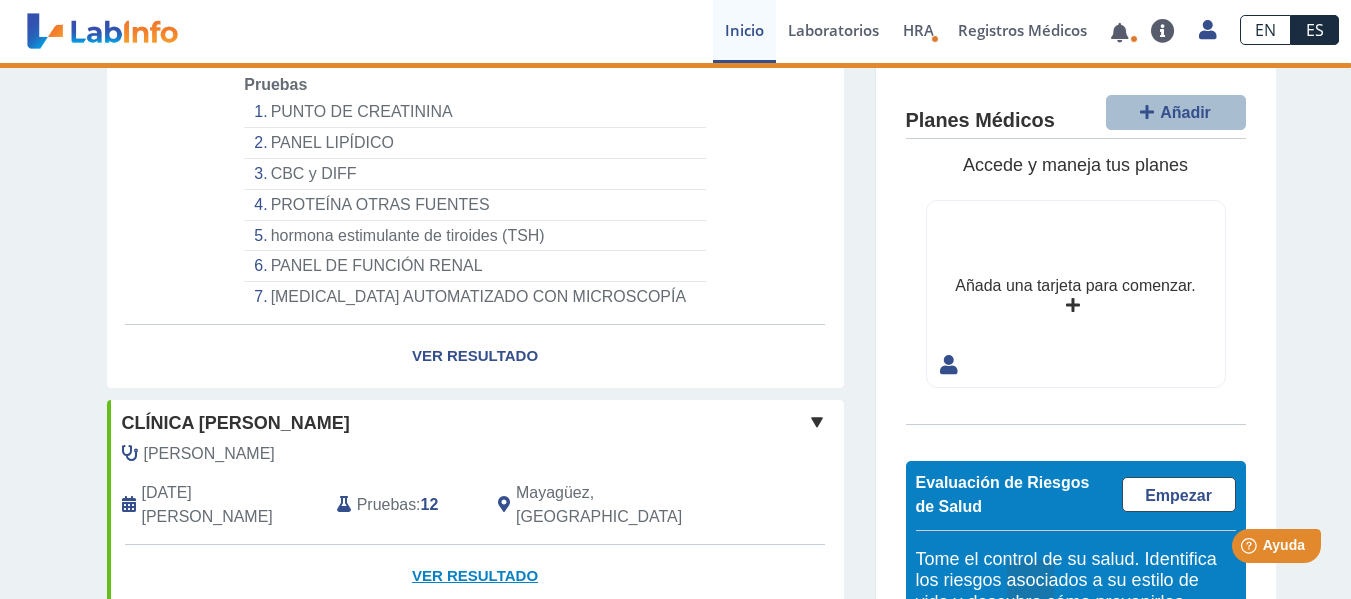 click on "Ver resultado" 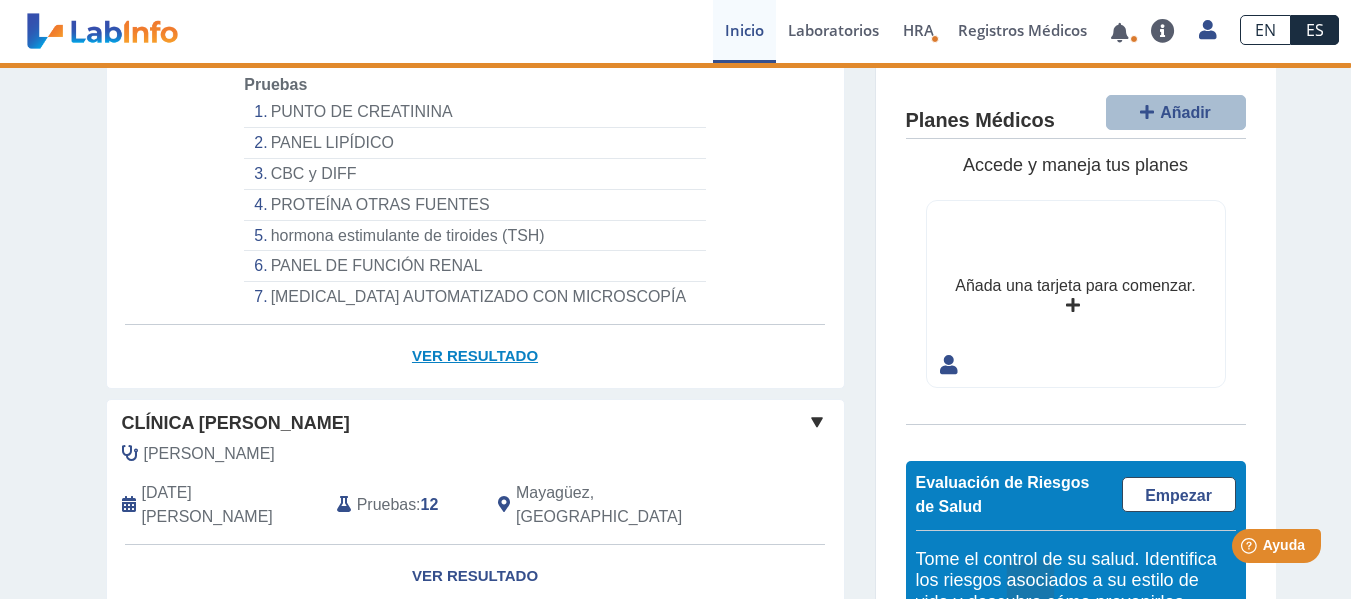 click on "Ver resultado" 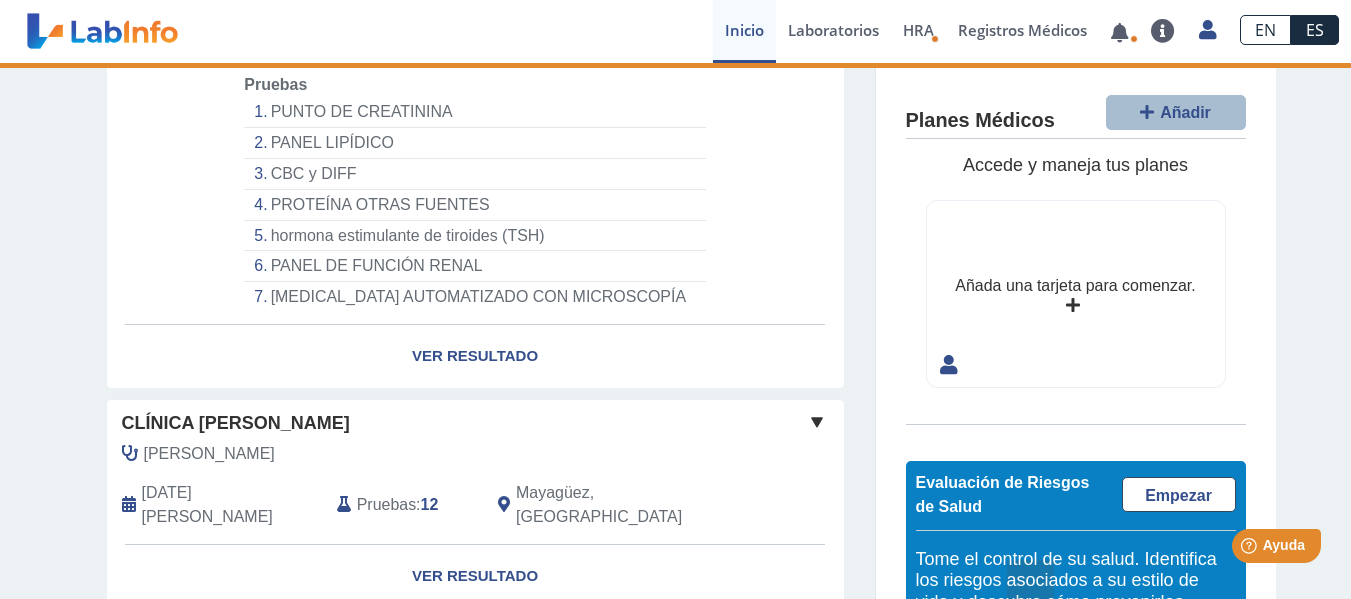 drag, startPoint x: 513, startPoint y: 353, endPoint x: 1365, endPoint y: 238, distance: 859.72614 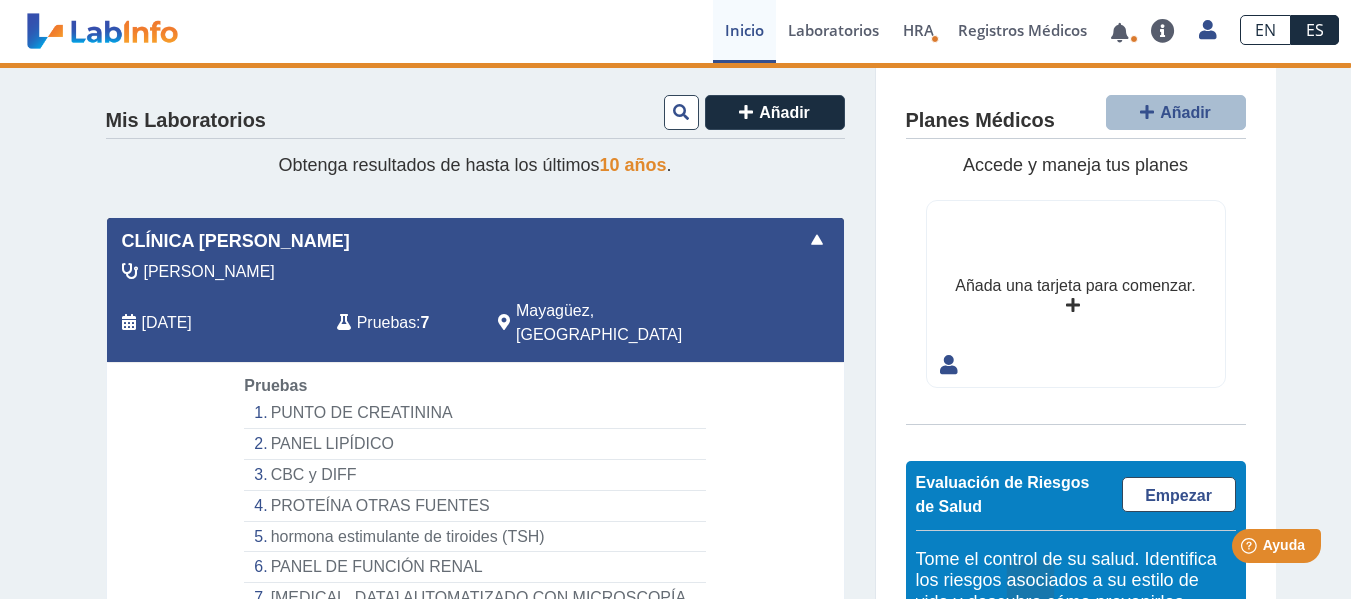 scroll, scrollTop: 70, scrollLeft: 0, axis: vertical 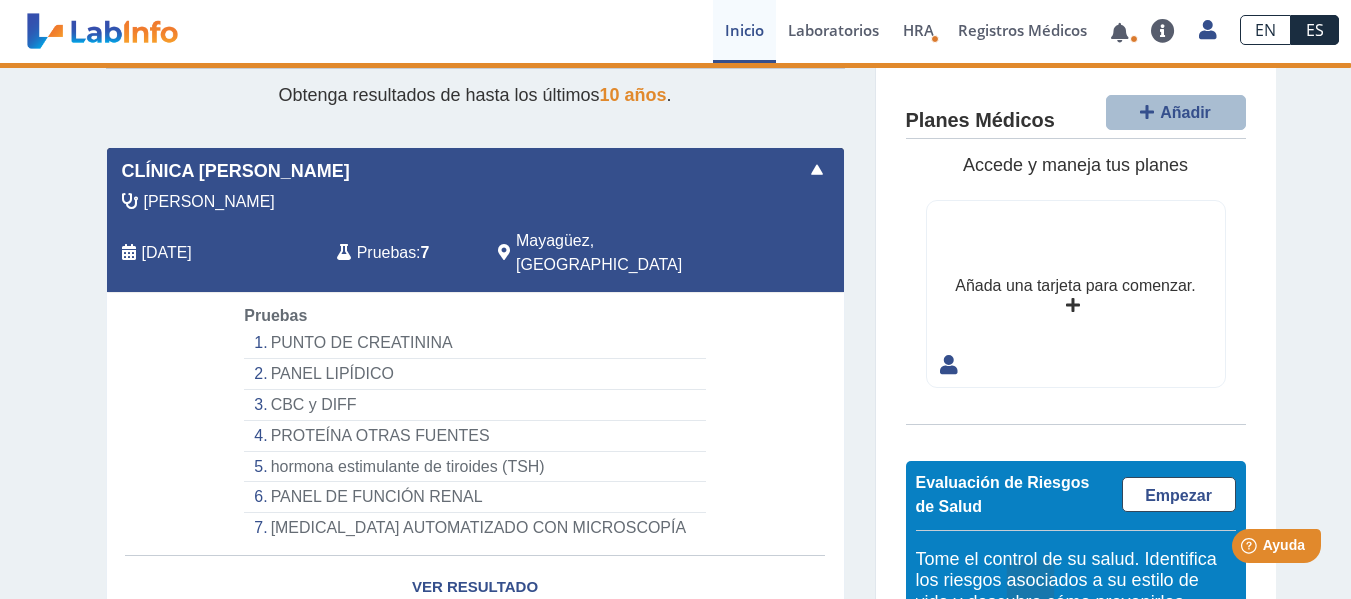 click on "PUNTO DE CREATININA" 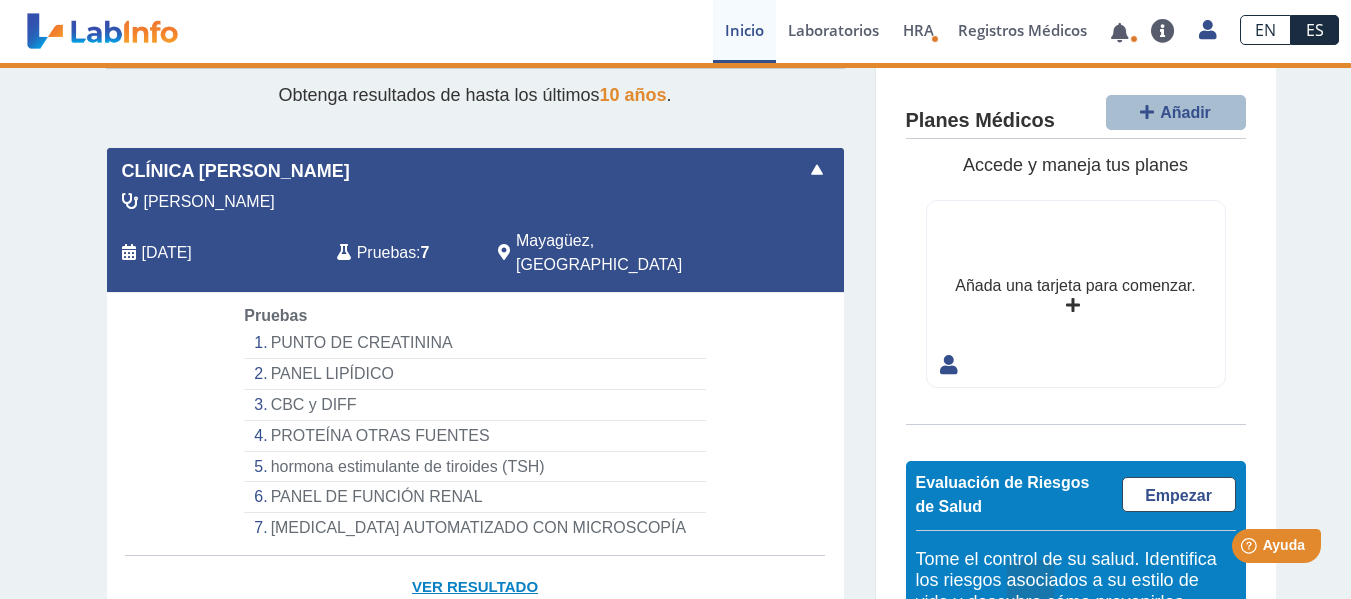 click on "Ver resultado" 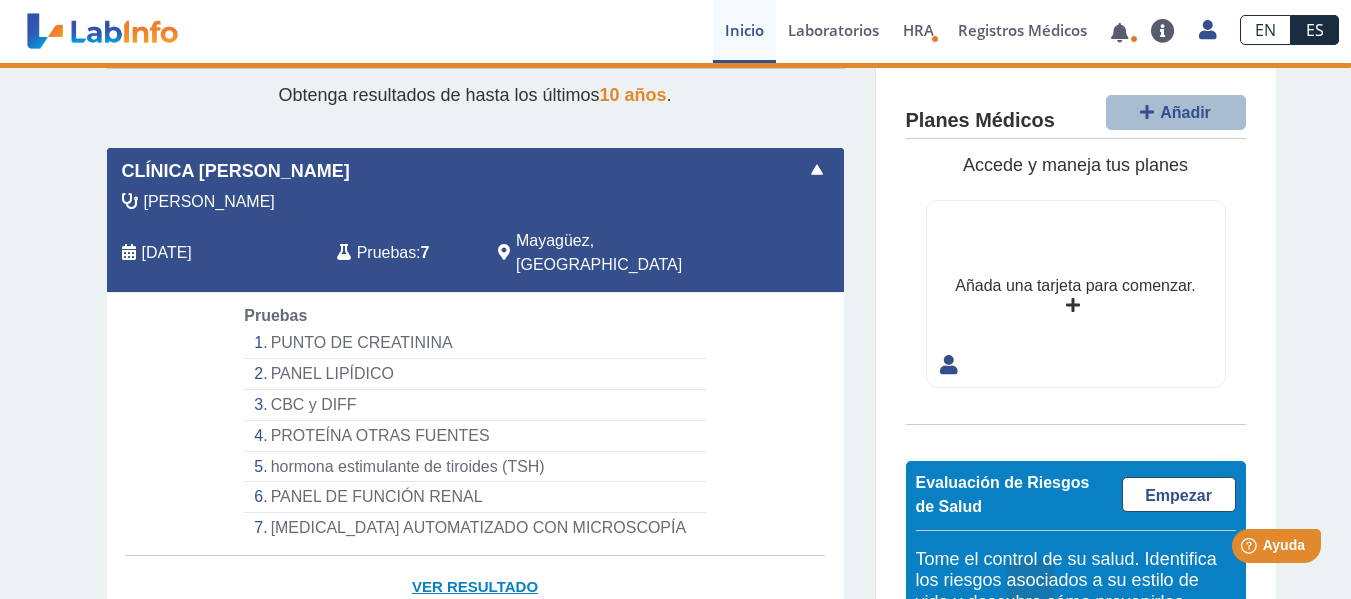 click on "Ver resultado" 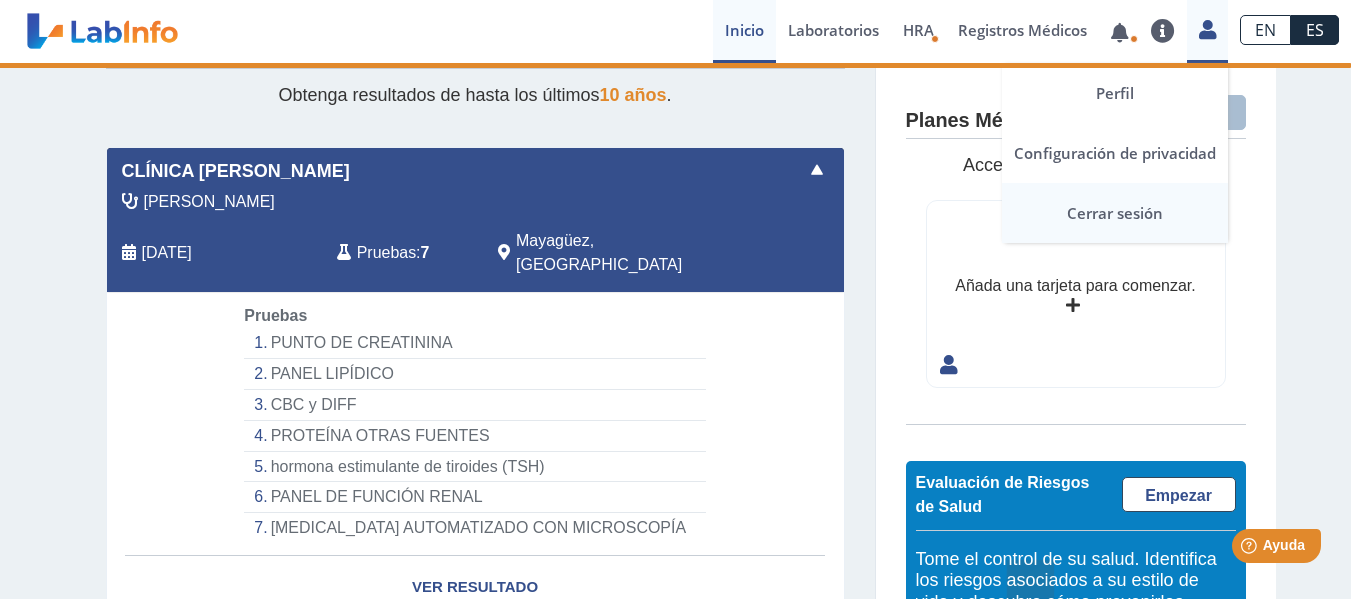 click on "Cerrar sesión" at bounding box center (1115, 213) 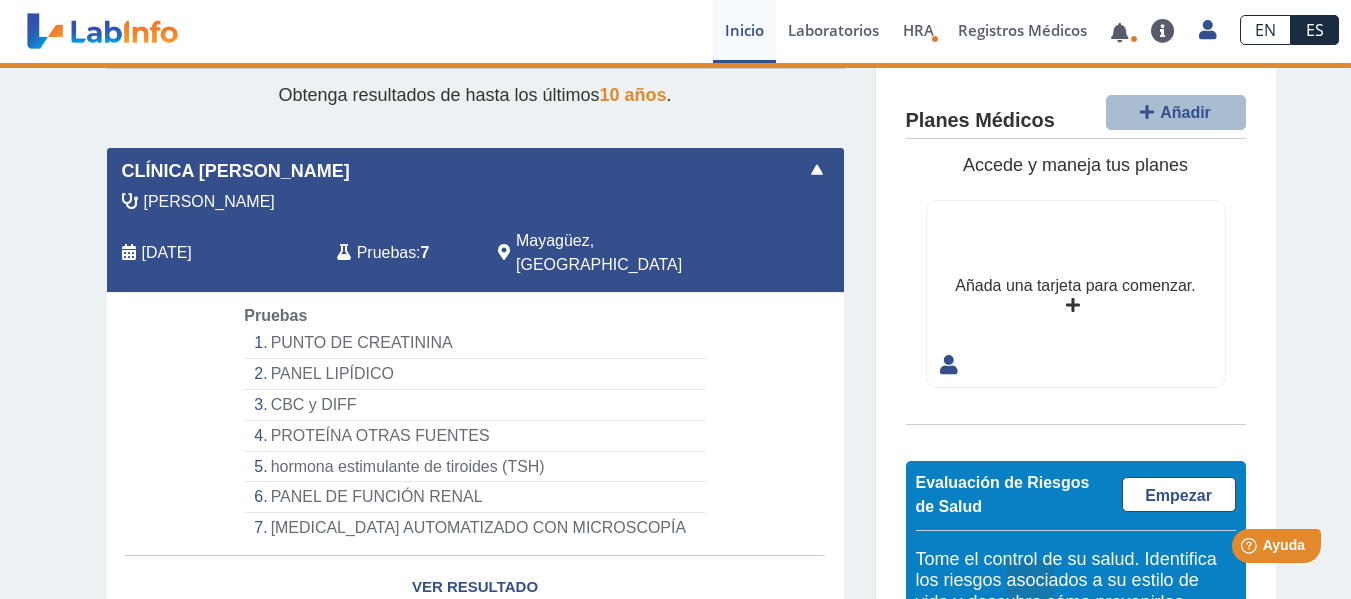 click on "Planes Médicos Añadir Accede y maneja tus planes Añada una tarjeta para comenzar. Evaluación de Riesgos de Salud Empezar Tome el control de su salud. Identifica los riesgos asociados a su estilo de vida y descubre cómo prevenirlos. [MEDICAL_DATA] Derrame Diabetes 0%" 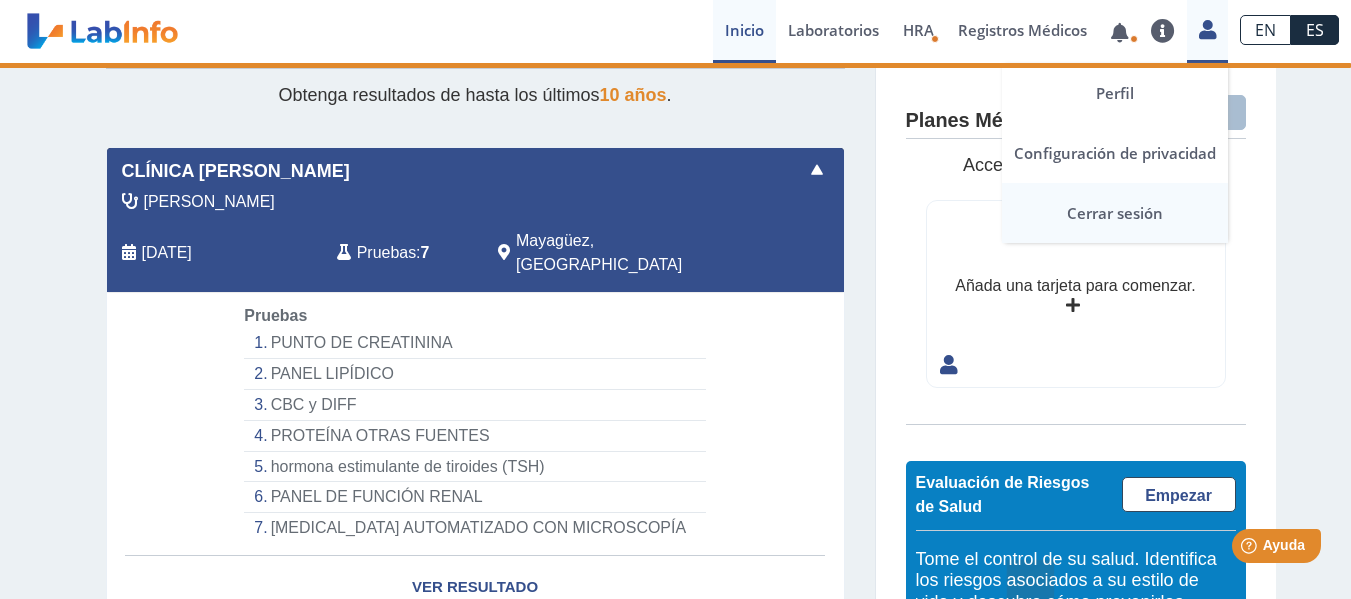 click on "Cerrar sesión" at bounding box center [1115, 213] 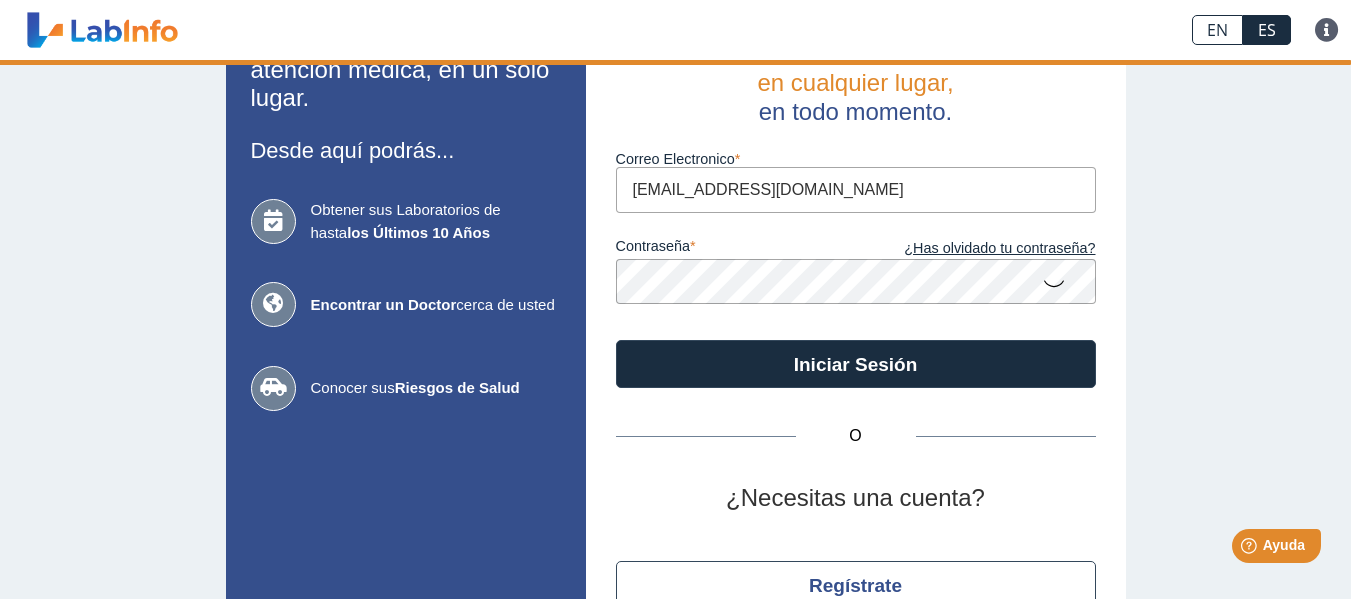 type on "[EMAIL_ADDRESS][DOMAIN_NAME]" 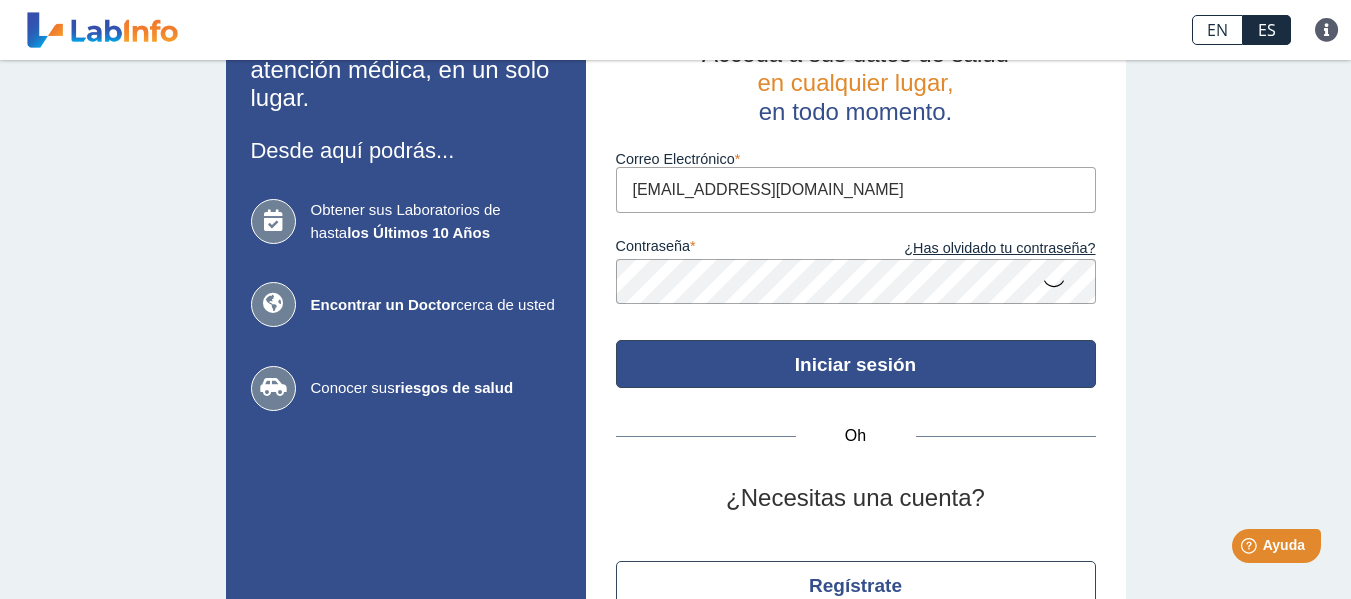 click on "Iniciar sesión" 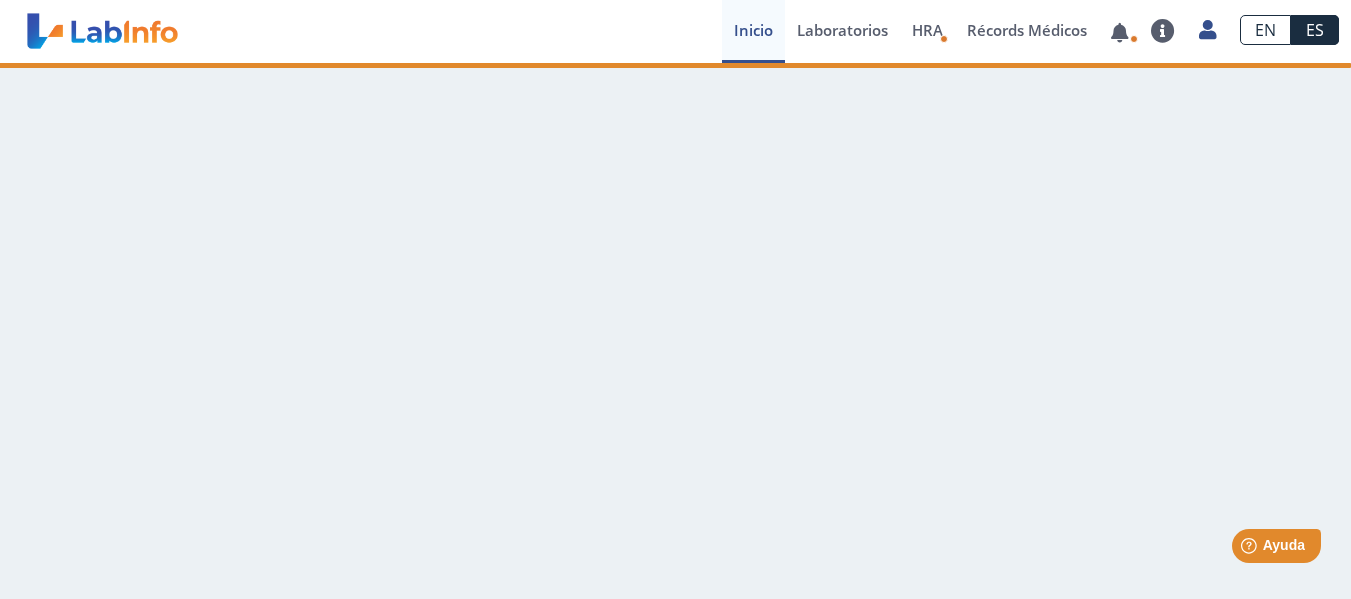 scroll, scrollTop: 0, scrollLeft: 0, axis: both 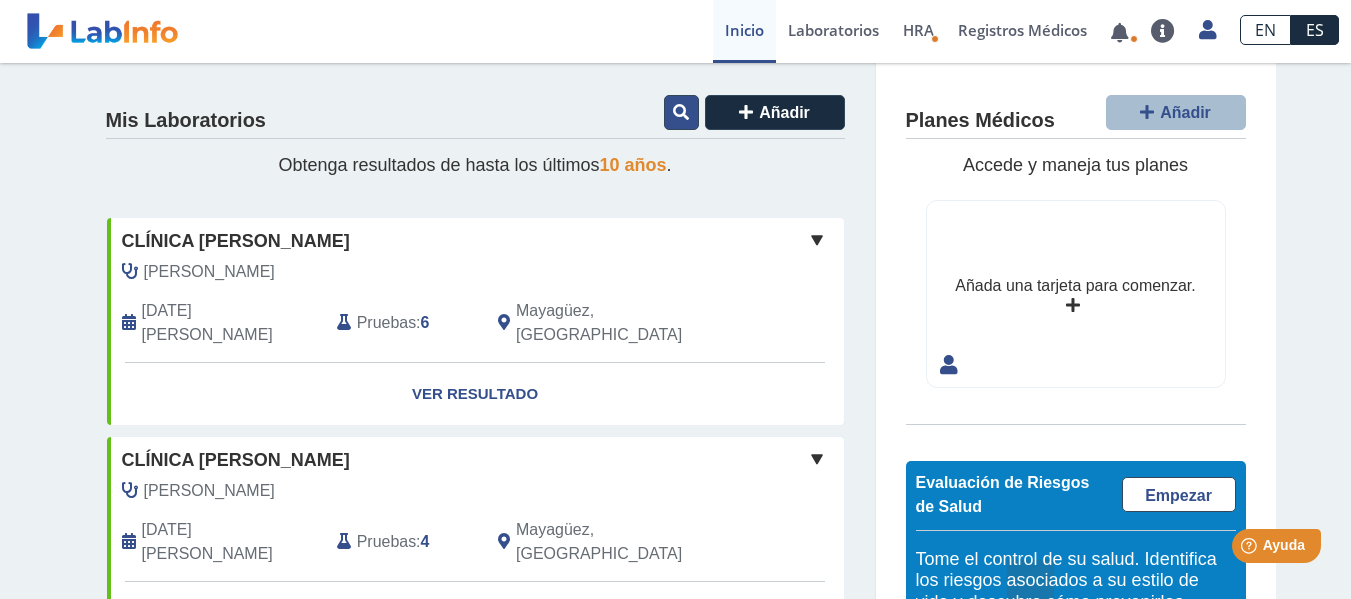 click at bounding box center [681, 112] 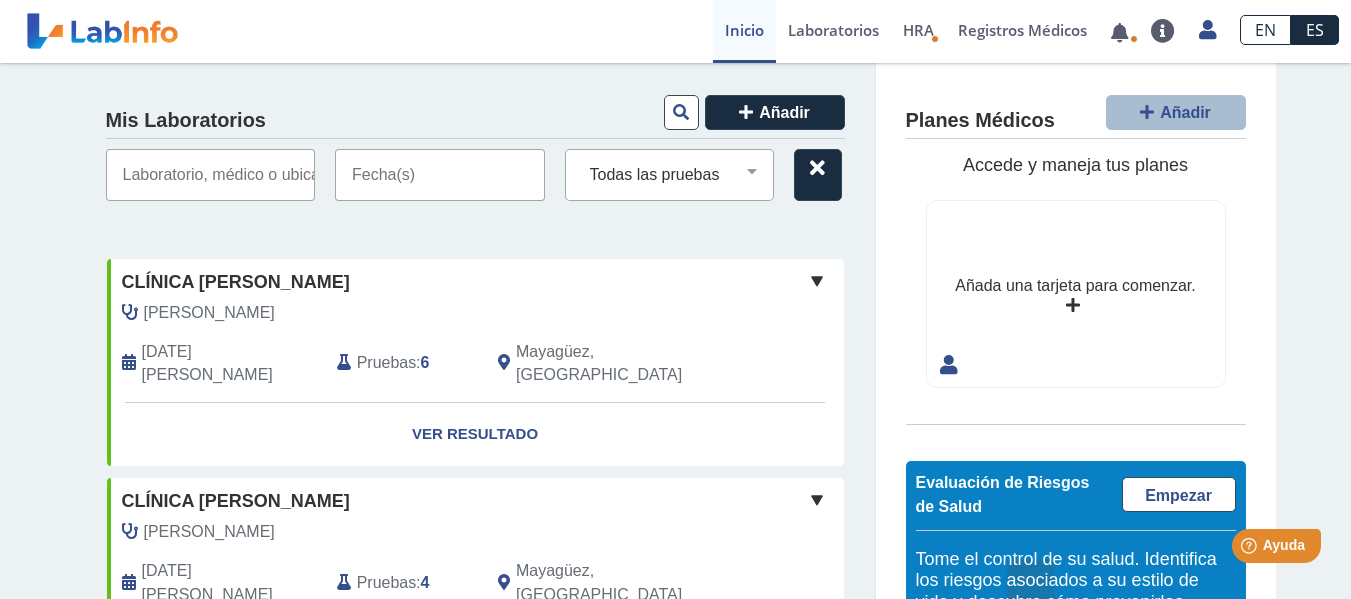 click at bounding box center (440, 175) 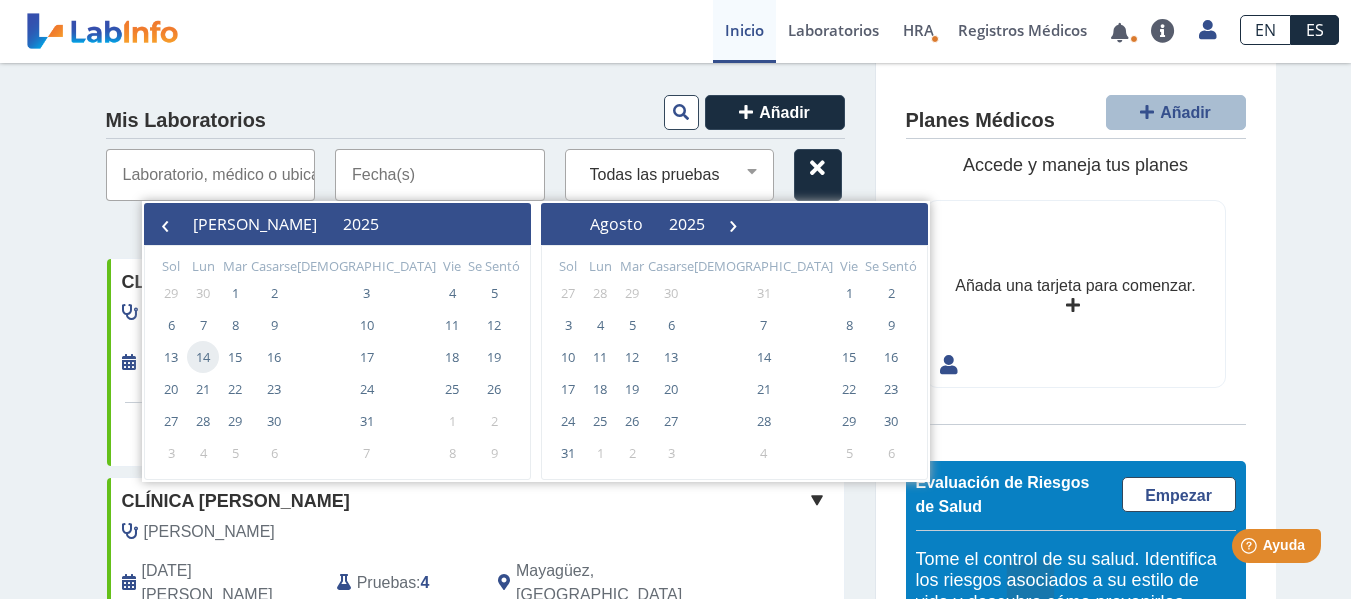 click on "14" 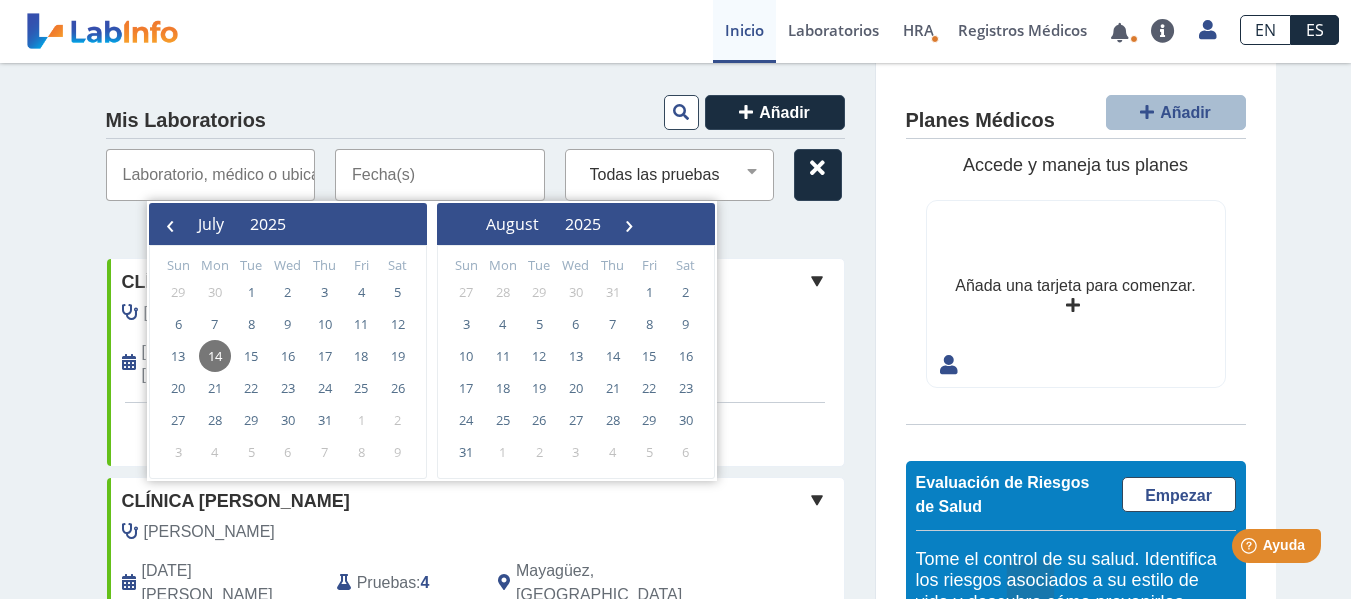 click at bounding box center (211, 175) 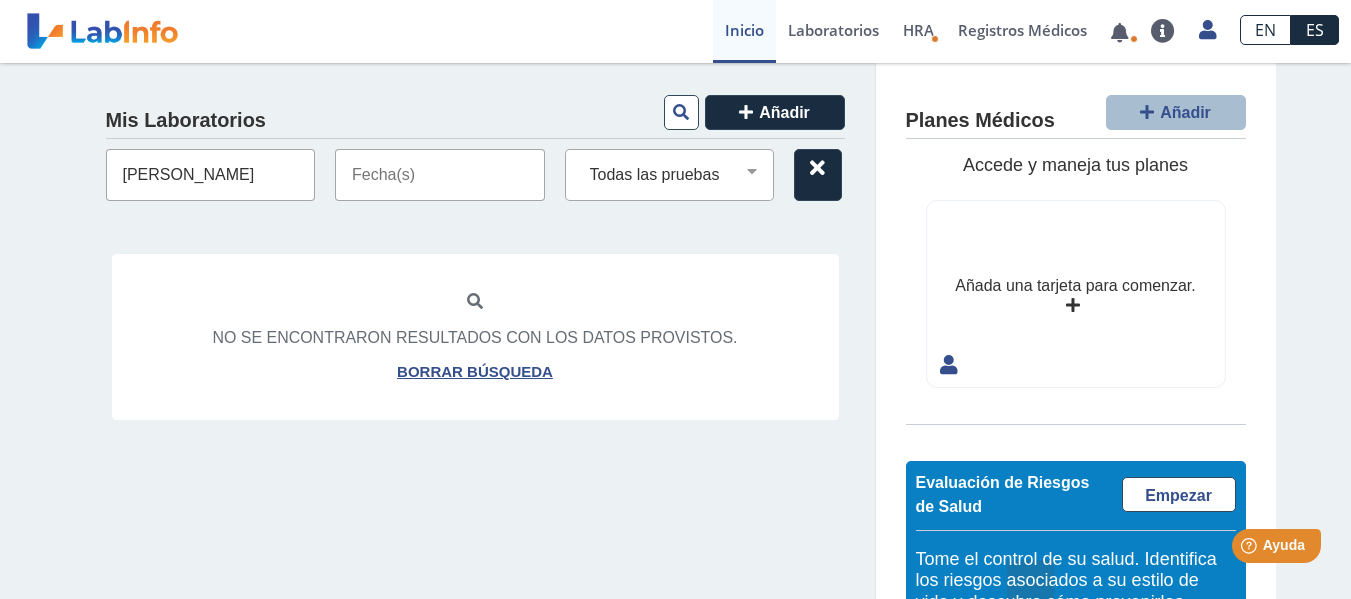 type on "[PERSON_NAME]" 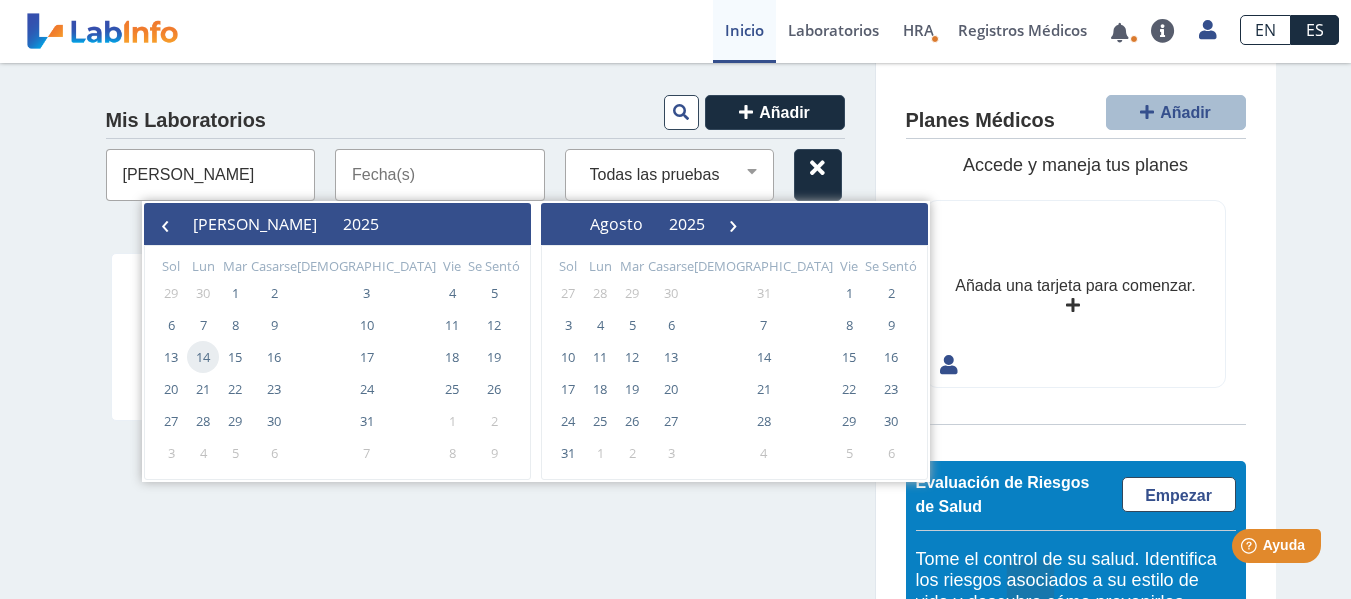 click on "14" 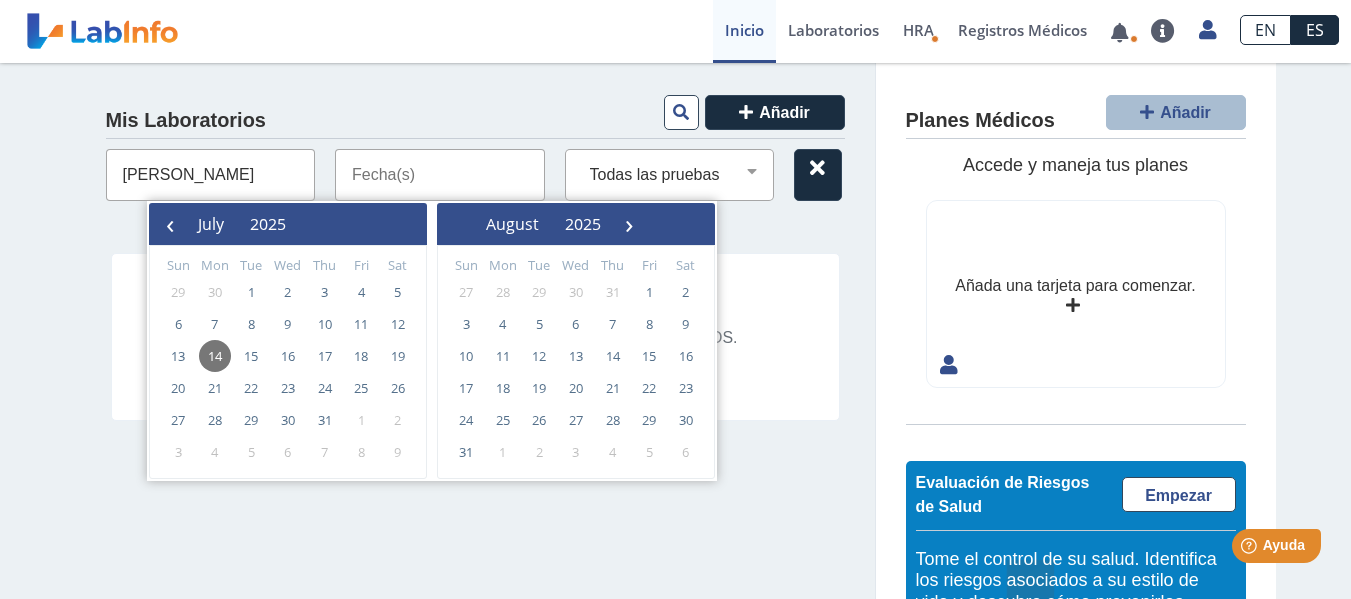 click on "14" 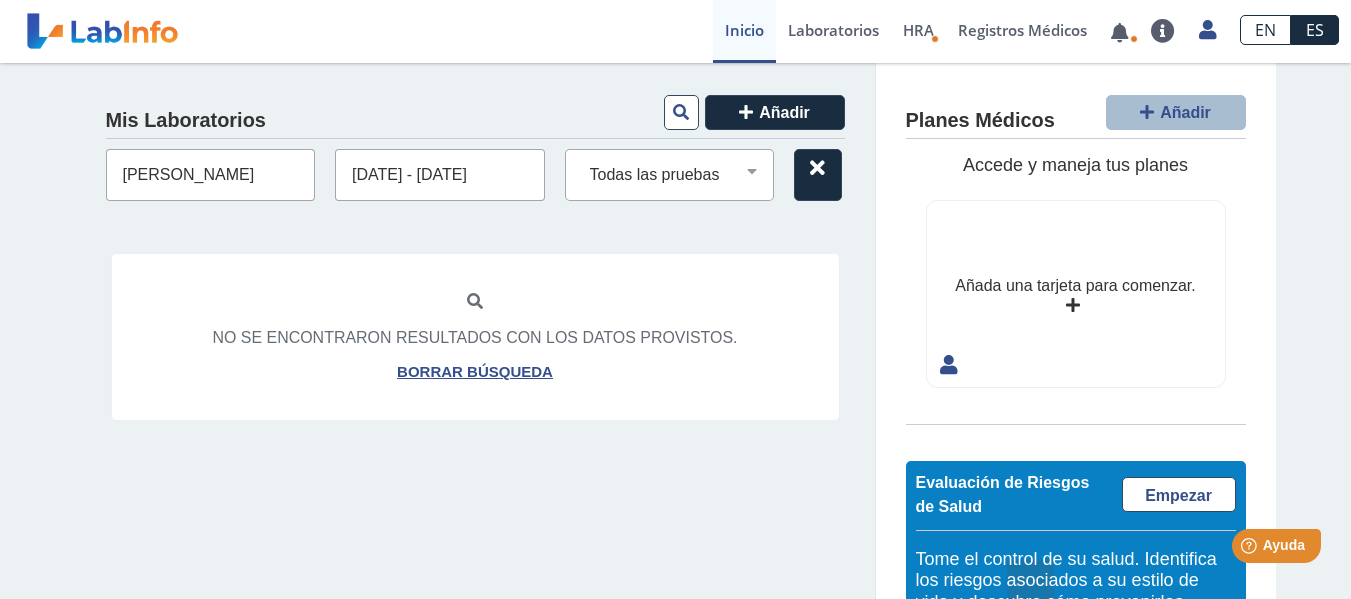 click on "No se encontraron resultados con los datos provistos." 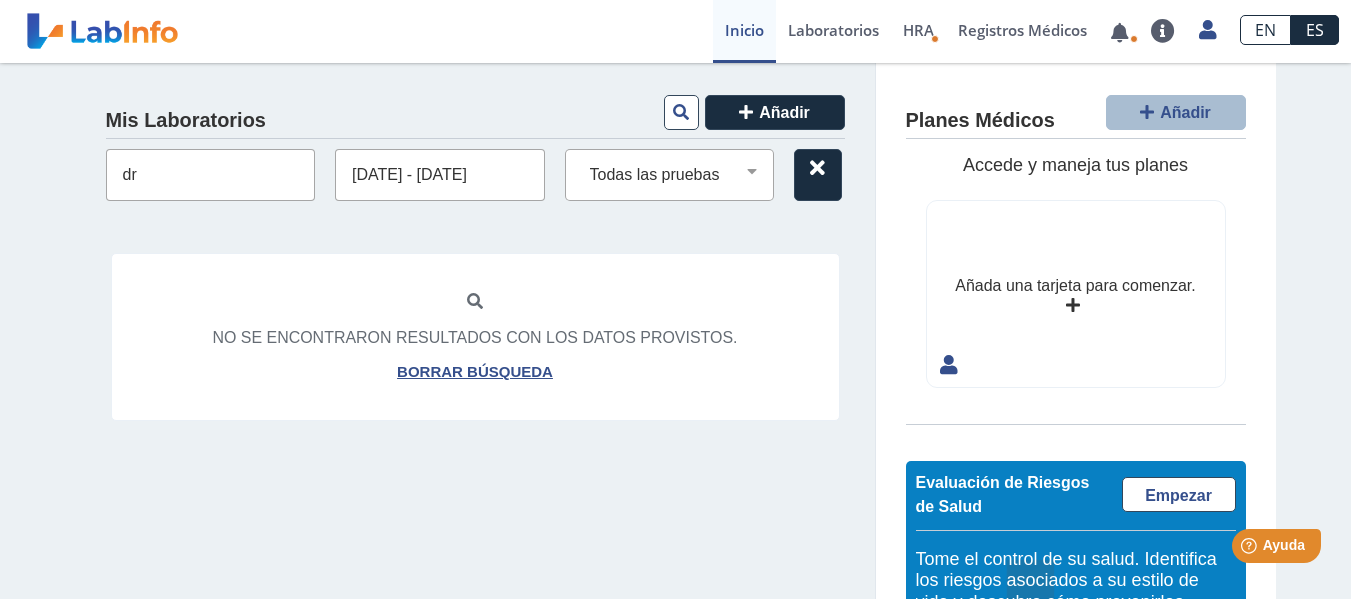 type on "d" 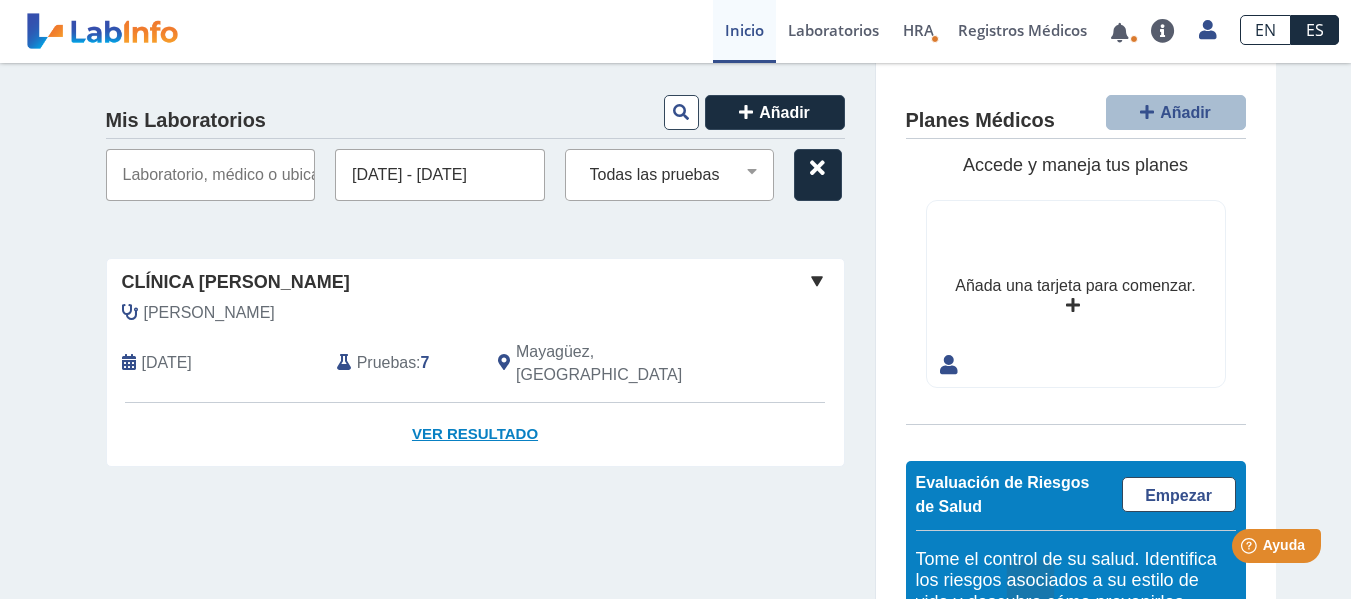 type 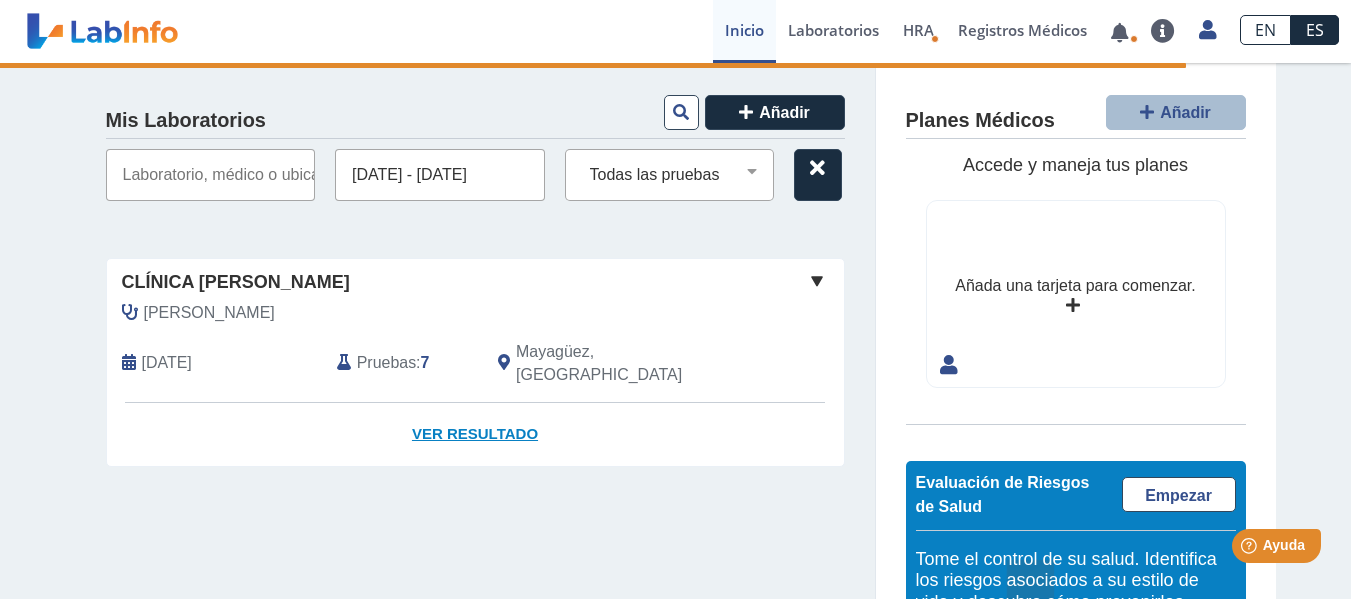 select on "**********" 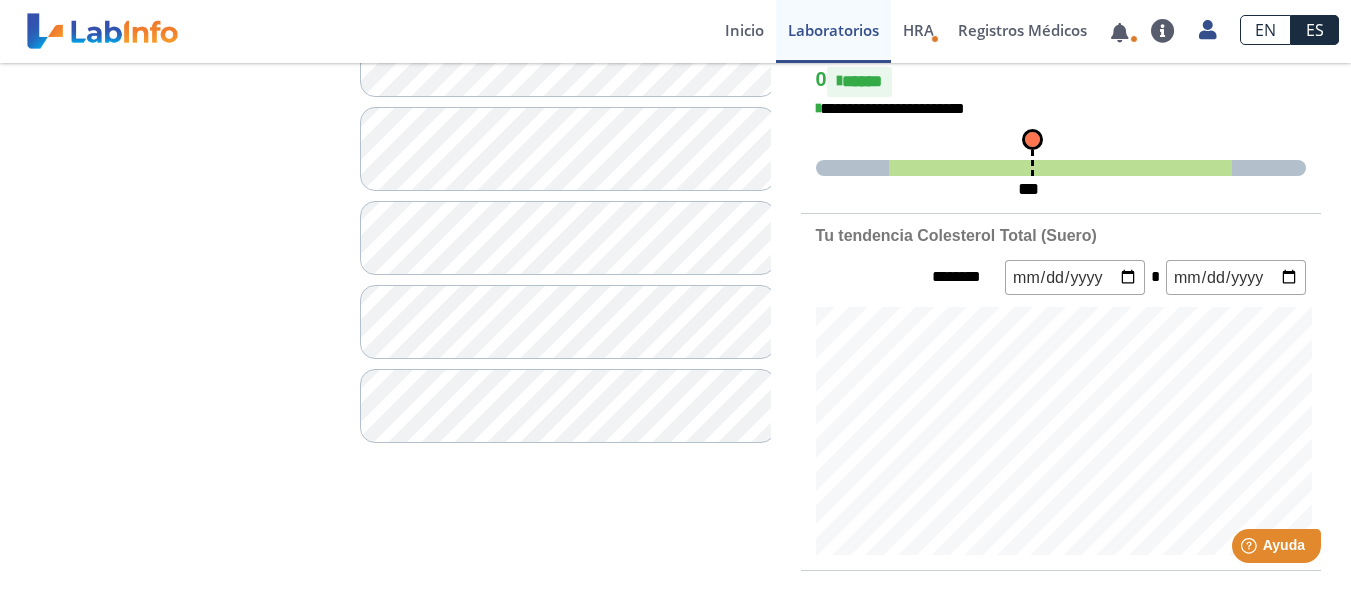 scroll, scrollTop: 0, scrollLeft: 0, axis: both 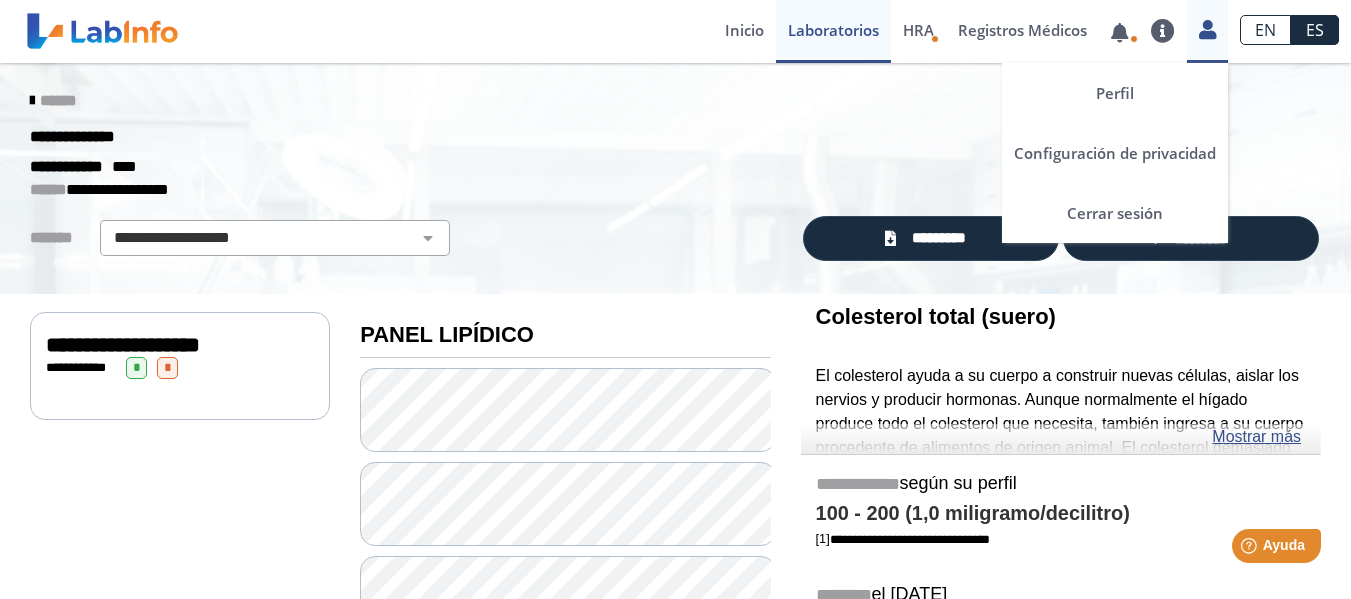 click at bounding box center (1207, 29) 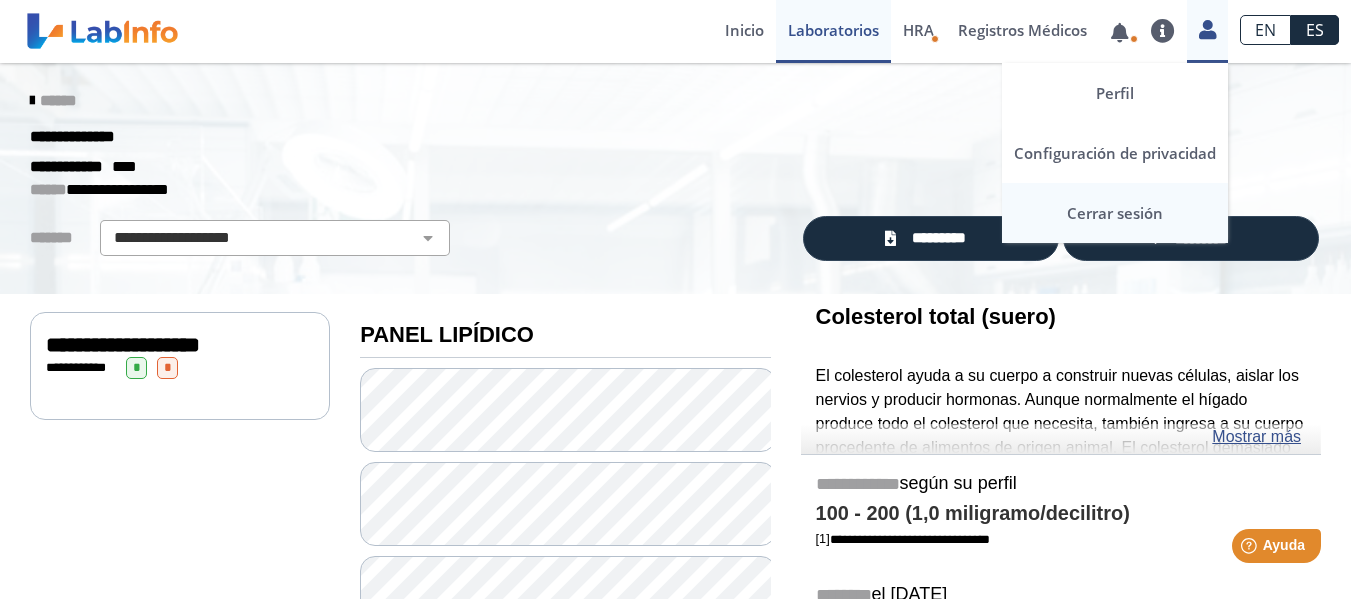 click on "Cerrar sesión" at bounding box center [1115, 213] 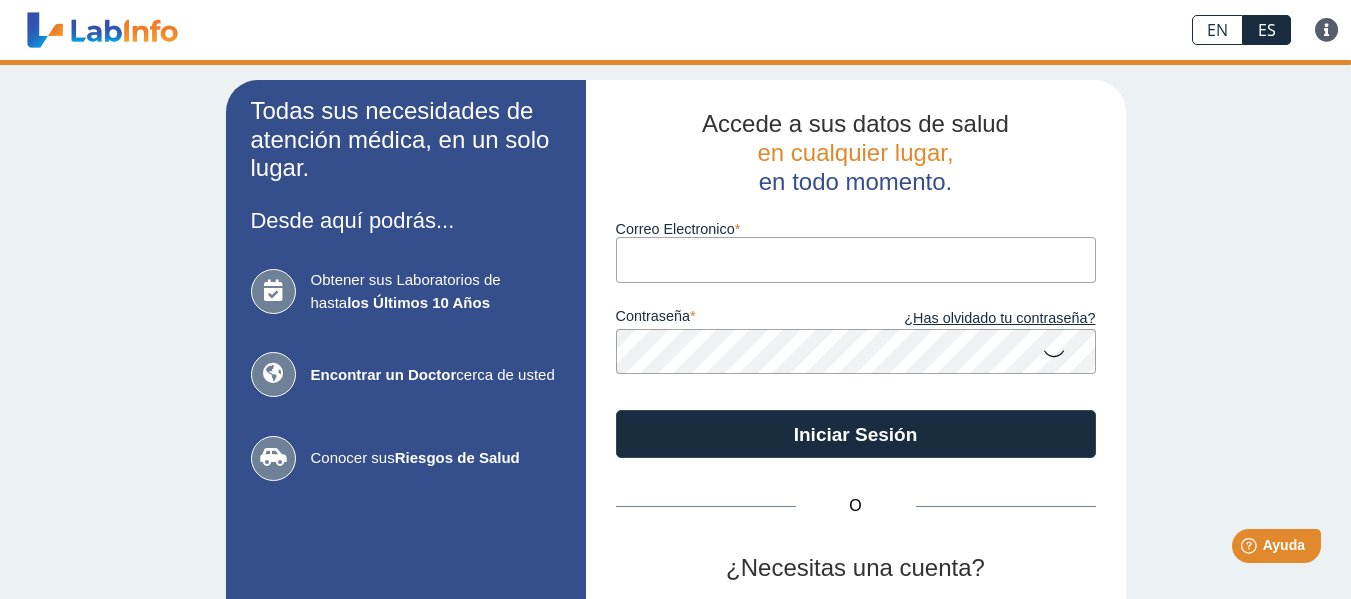 type on "[EMAIL_ADDRESS][DOMAIN_NAME]" 